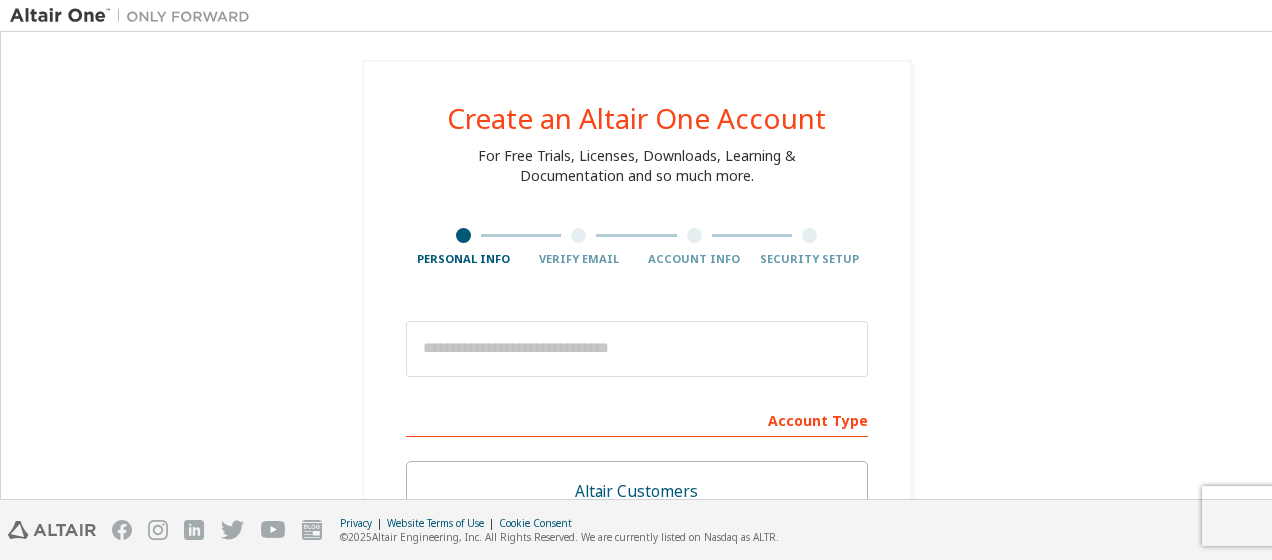 scroll, scrollTop: 0, scrollLeft: 0, axis: both 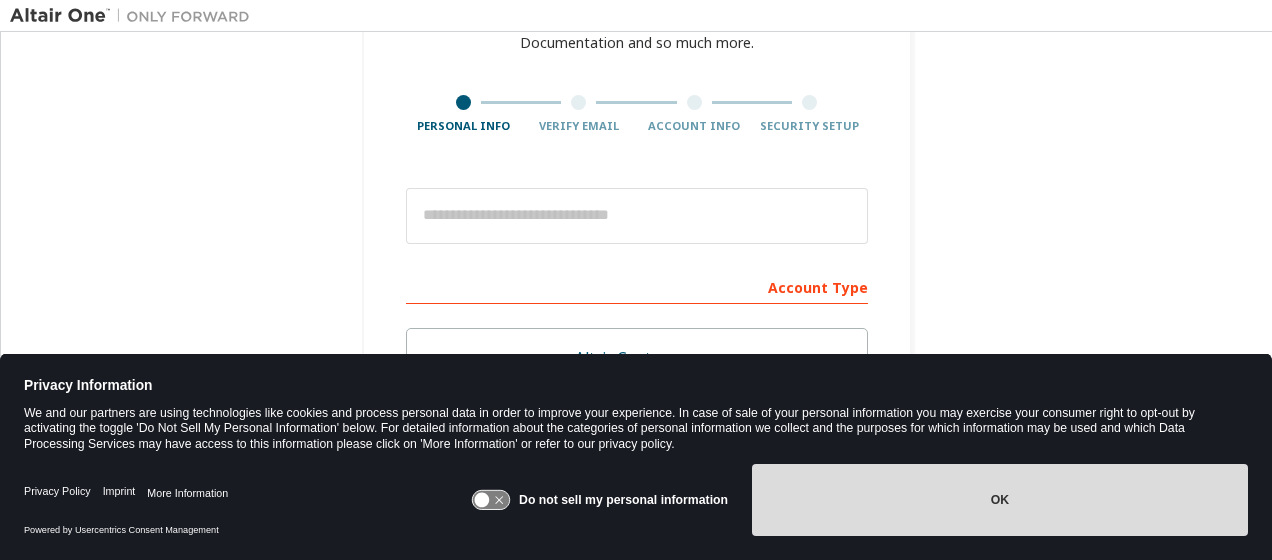 click on "OK" at bounding box center (1000, 500) 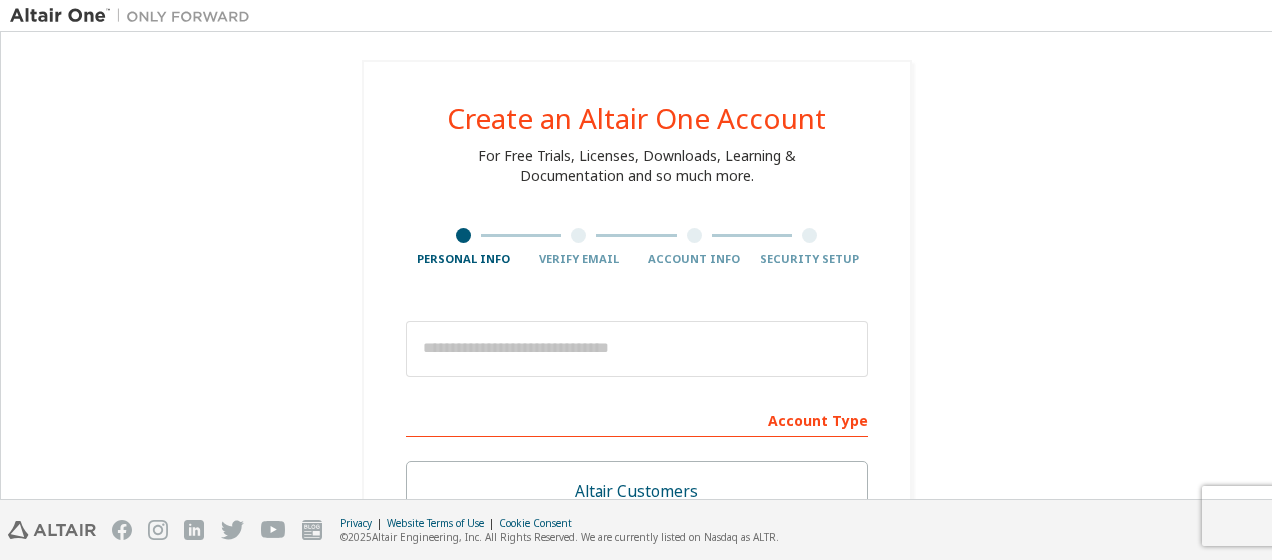 scroll, scrollTop: 0, scrollLeft: 0, axis: both 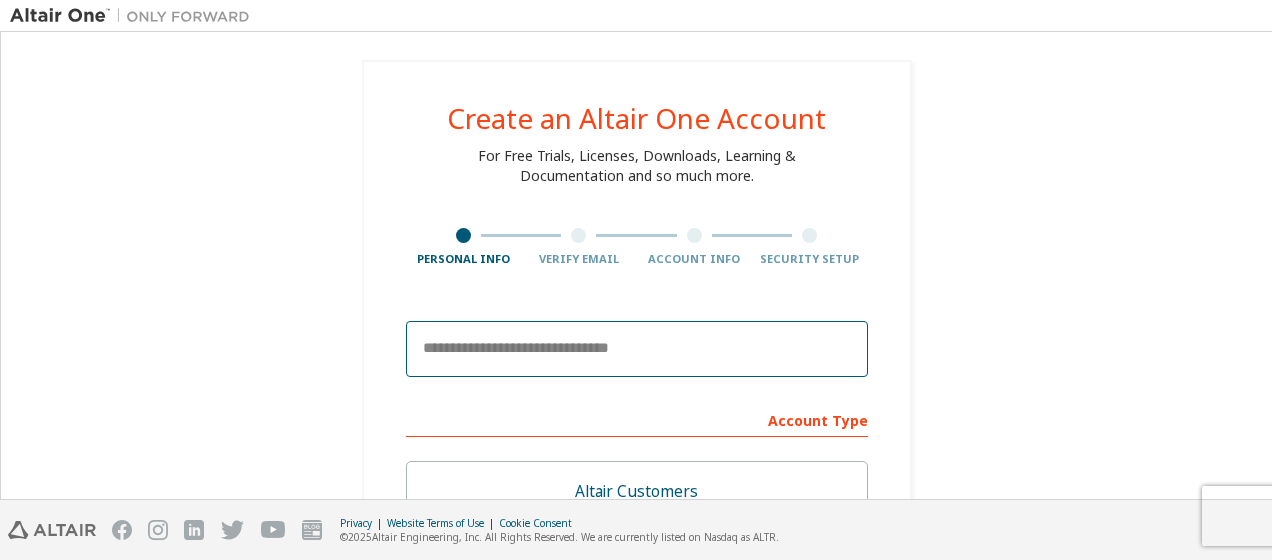 click at bounding box center [637, 349] 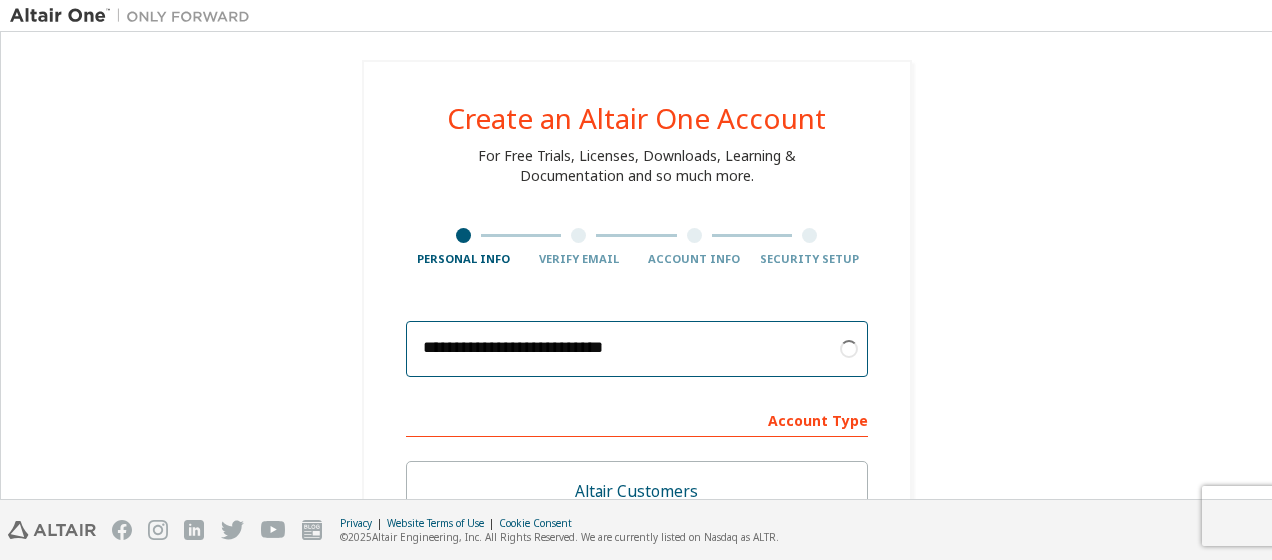 scroll, scrollTop: 133, scrollLeft: 0, axis: vertical 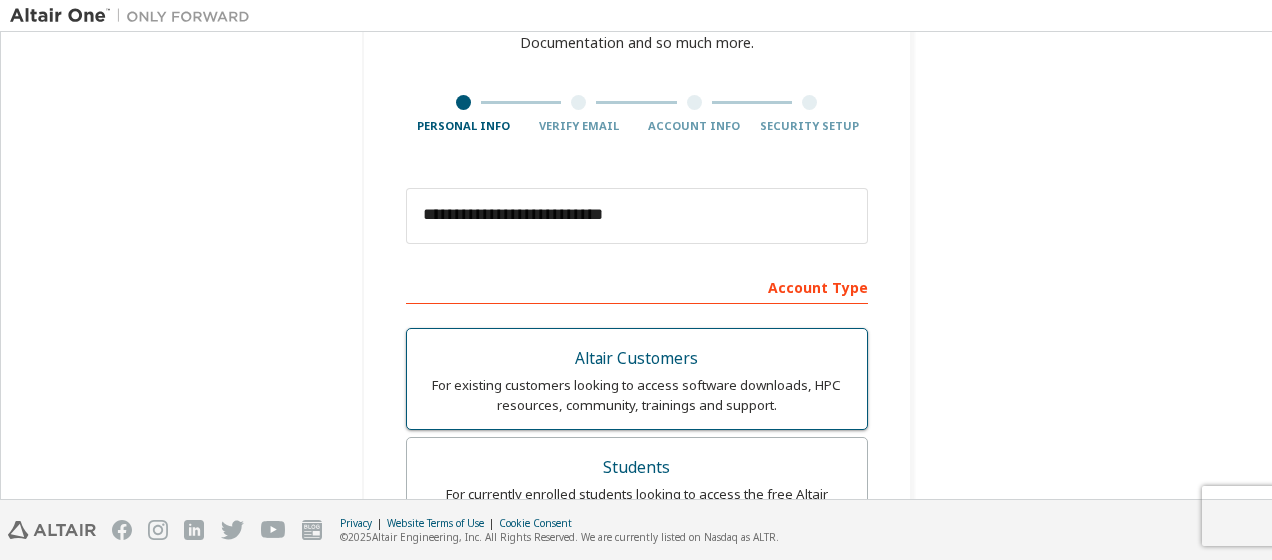 click on "Altair Customers" at bounding box center (637, 359) 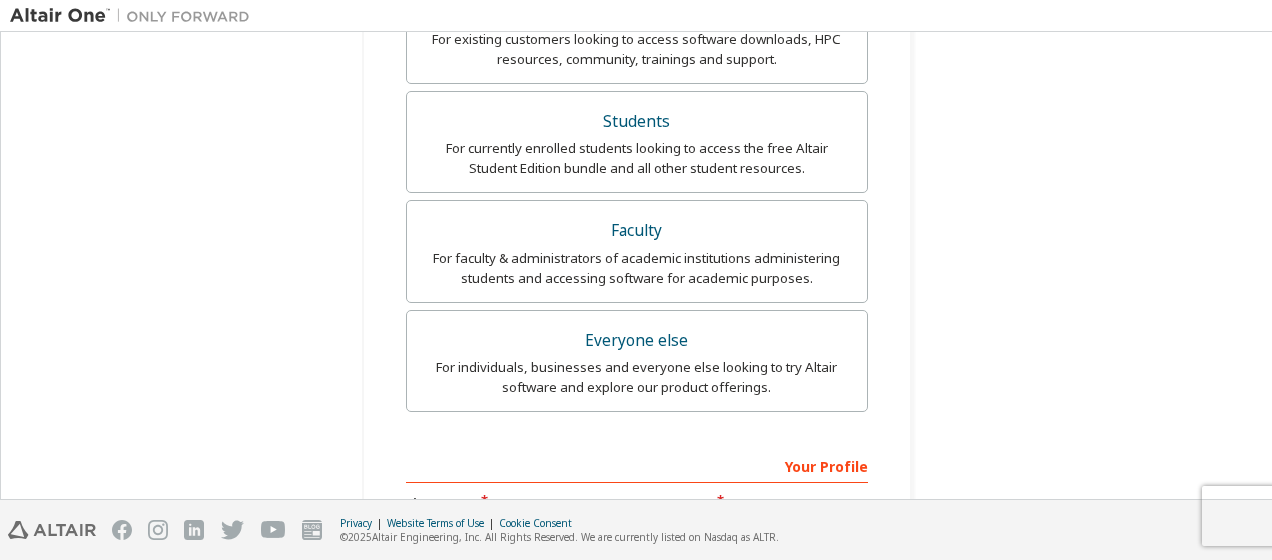 scroll, scrollTop: 666, scrollLeft: 0, axis: vertical 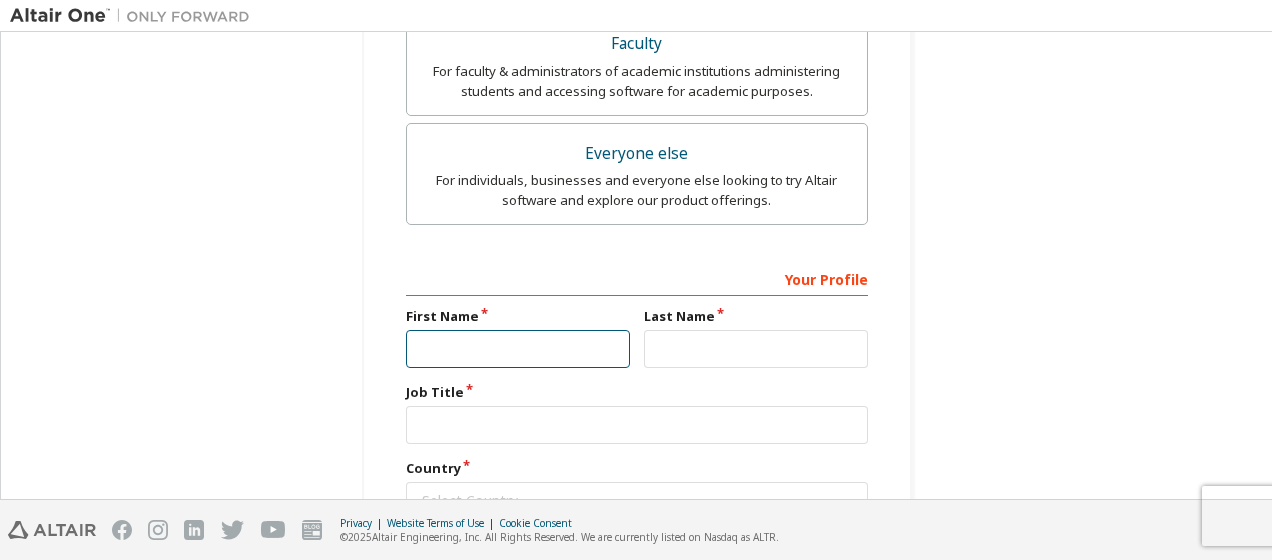 click at bounding box center [518, 349] 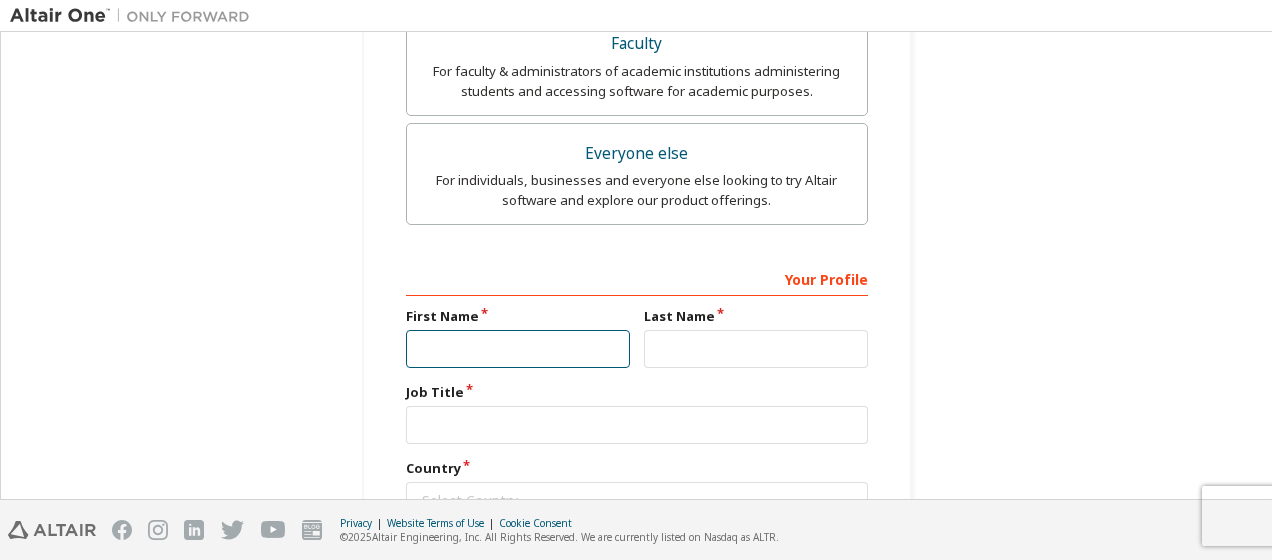 type on "*******" 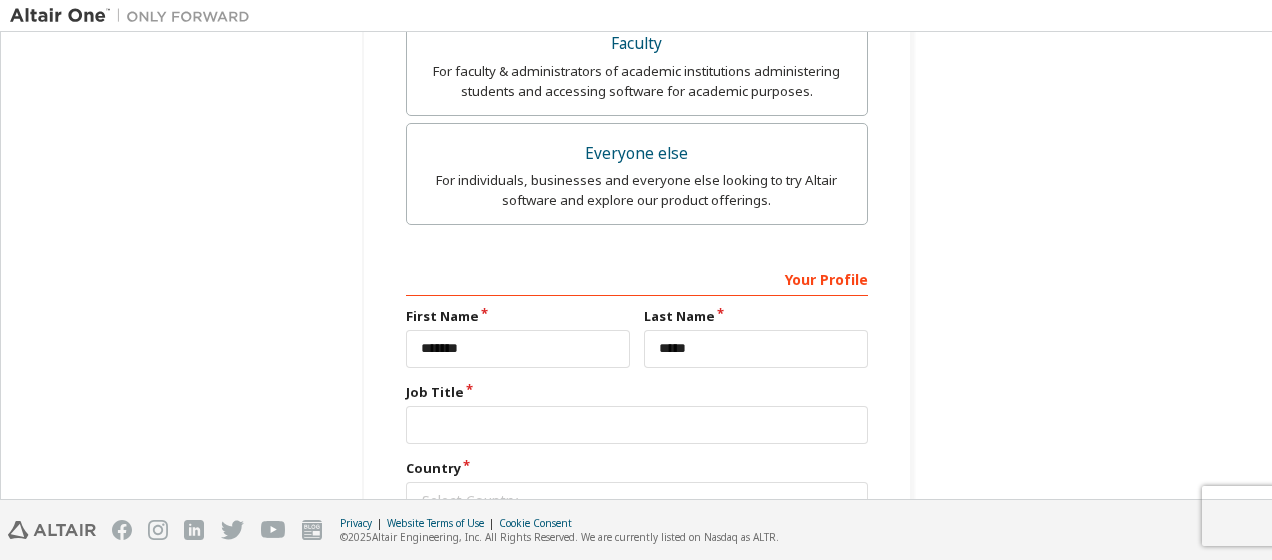 type 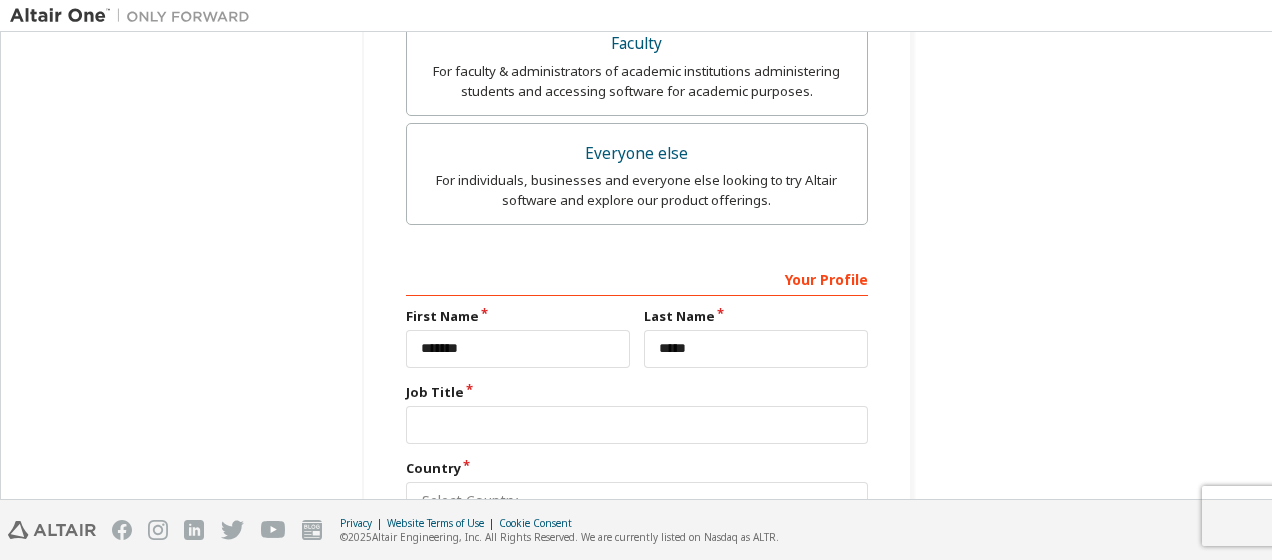 type on "**********" 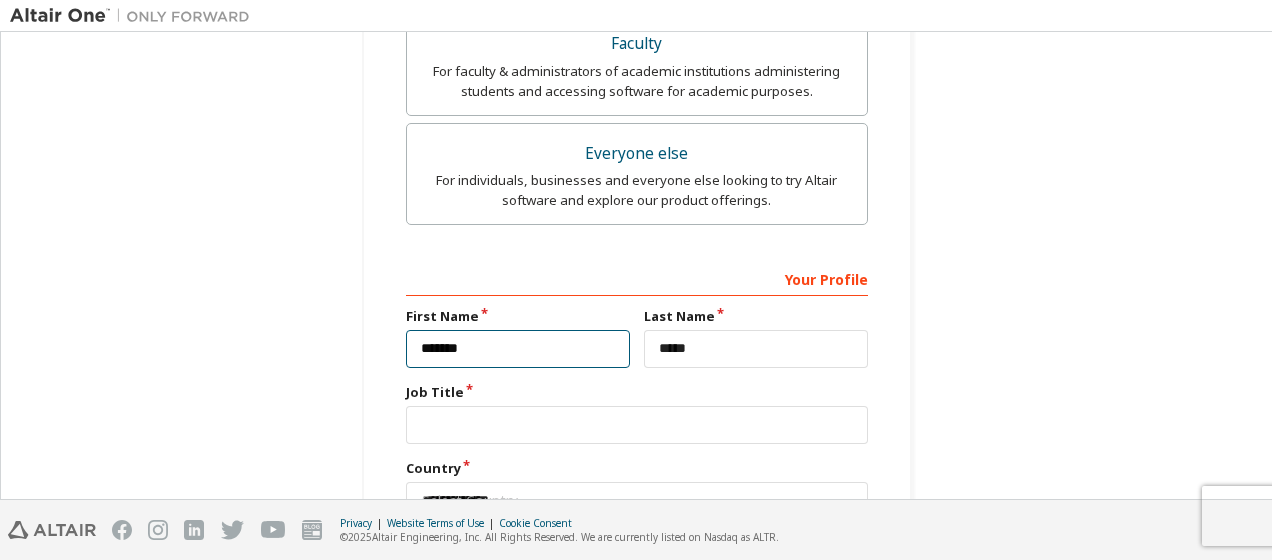 type 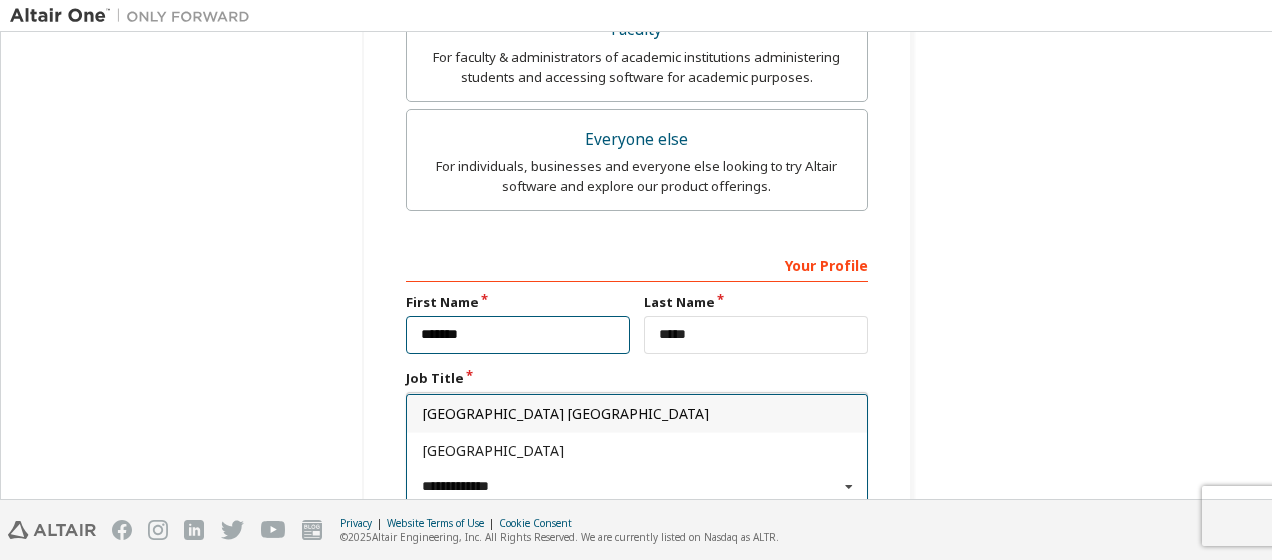 scroll, scrollTop: 813, scrollLeft: 0, axis: vertical 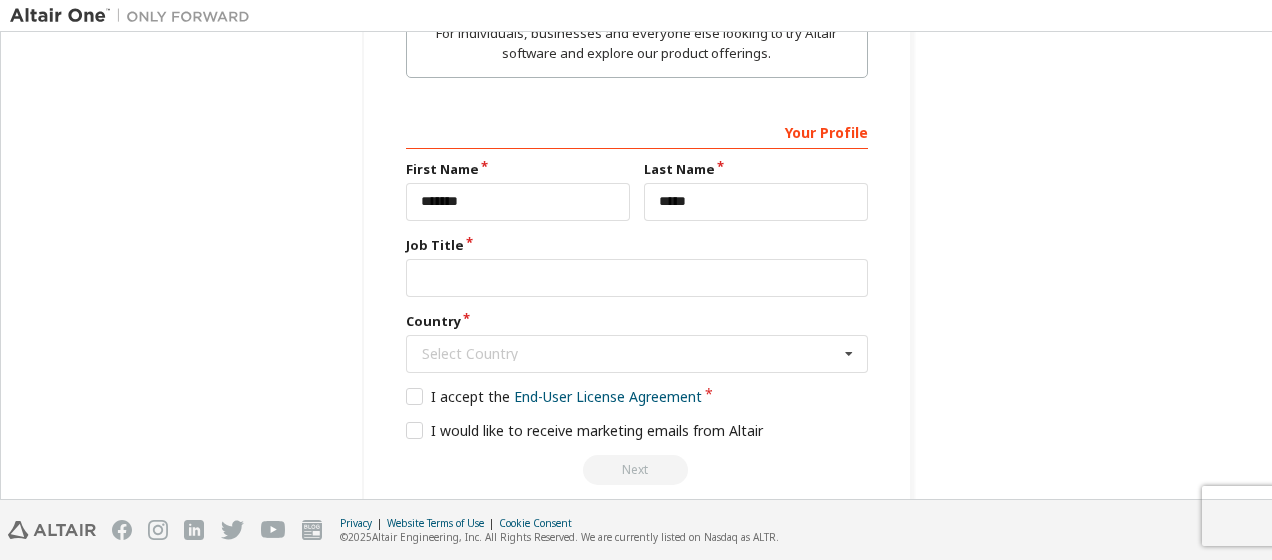 click on "**********" at bounding box center (636, -126) 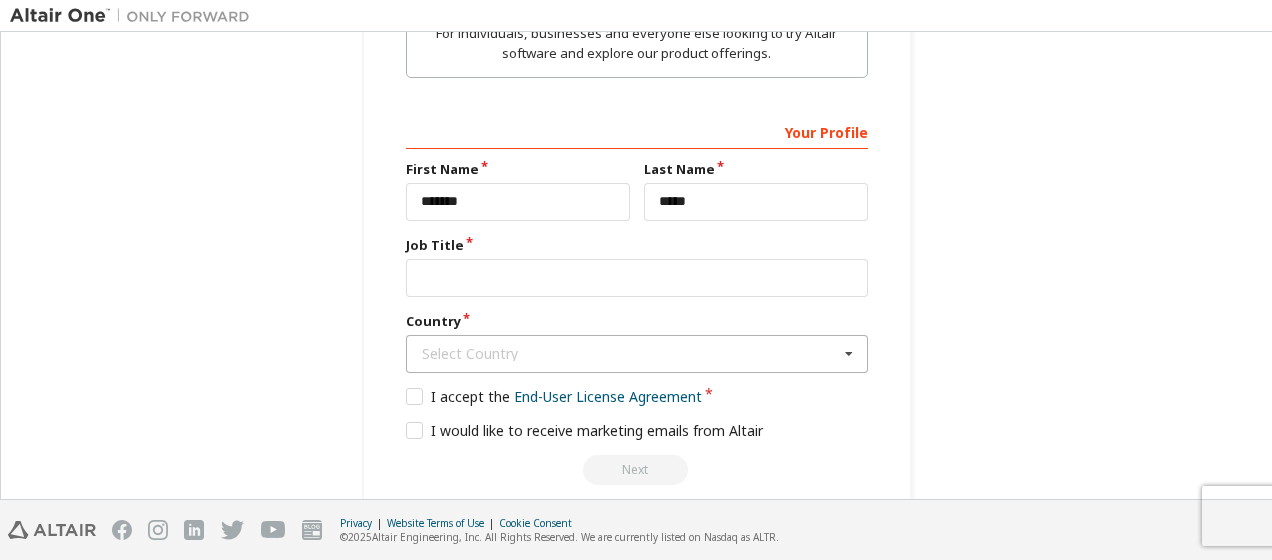 click on "Select Country" at bounding box center (630, 354) 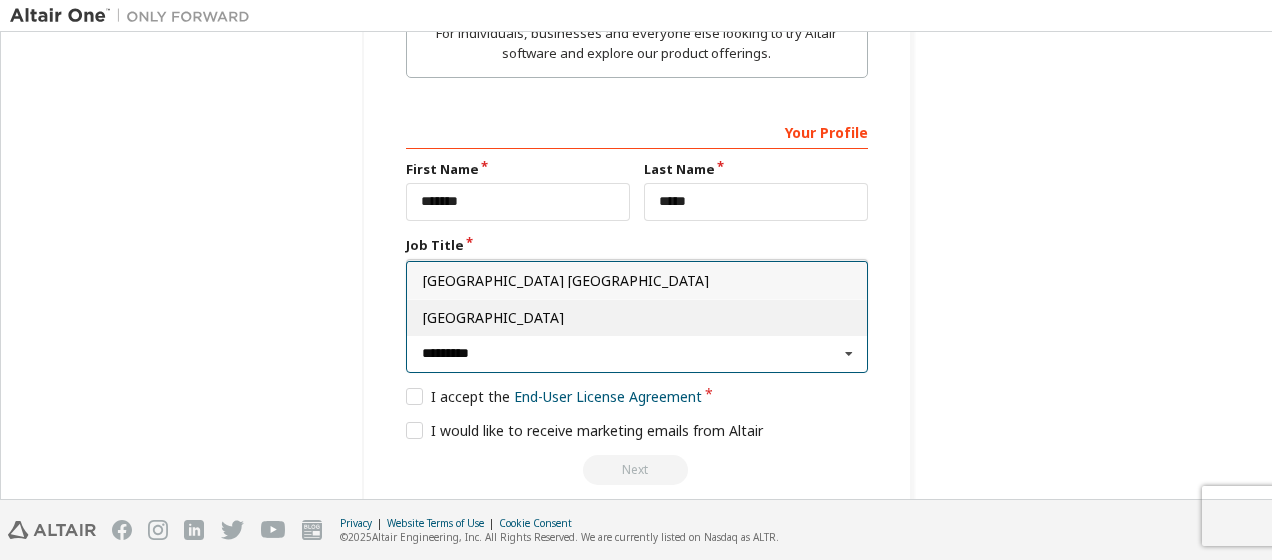 type on "*********" 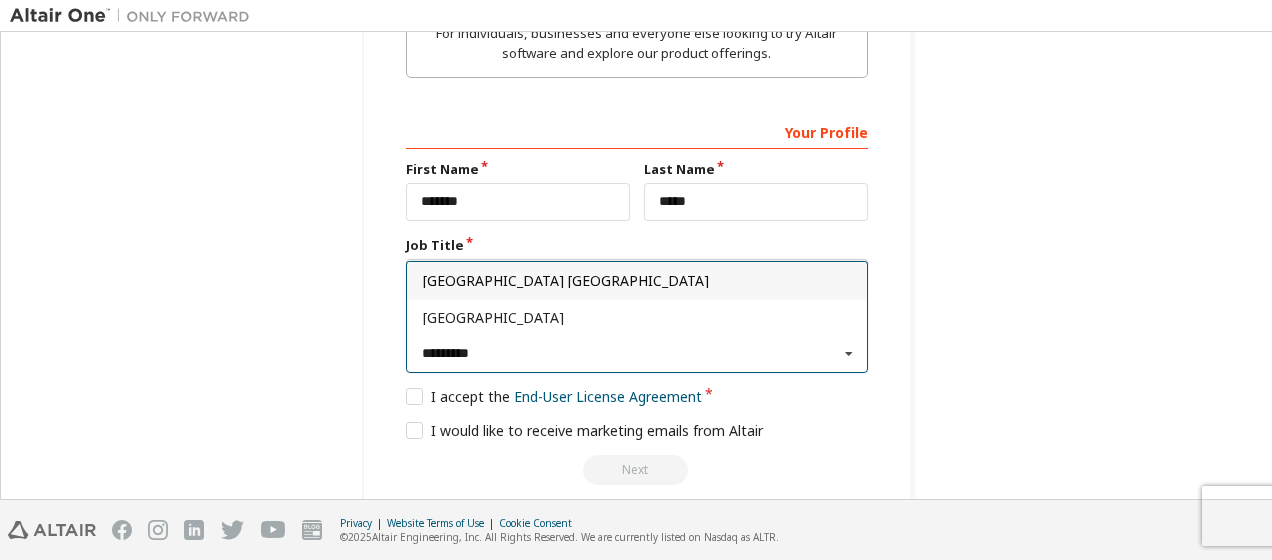 click on "[GEOGRAPHIC_DATA]" at bounding box center (637, 318) 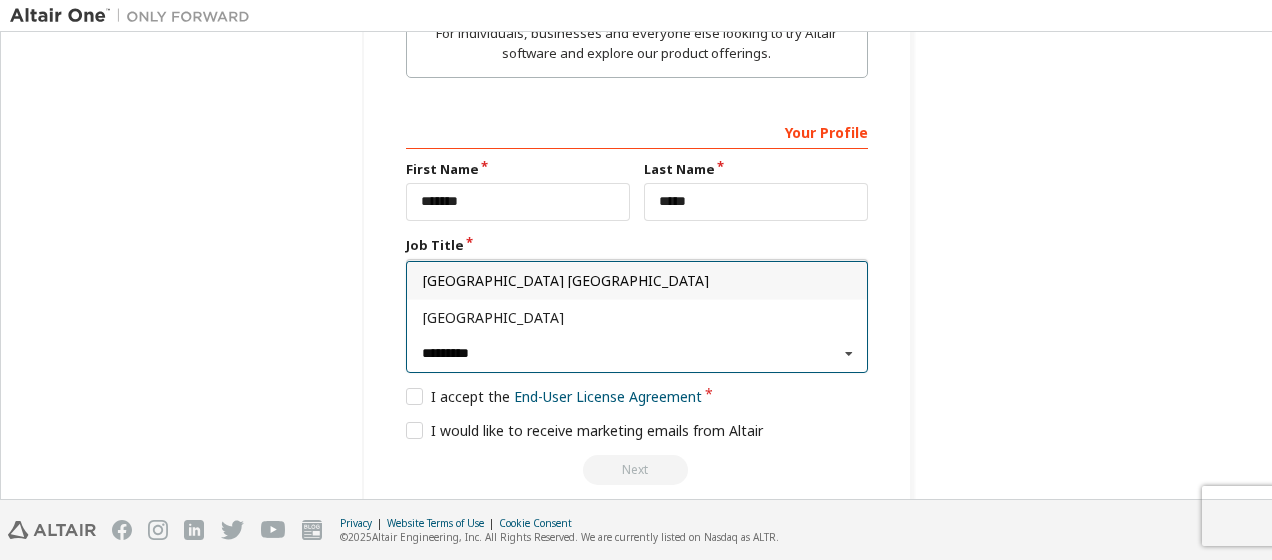 type on "***" 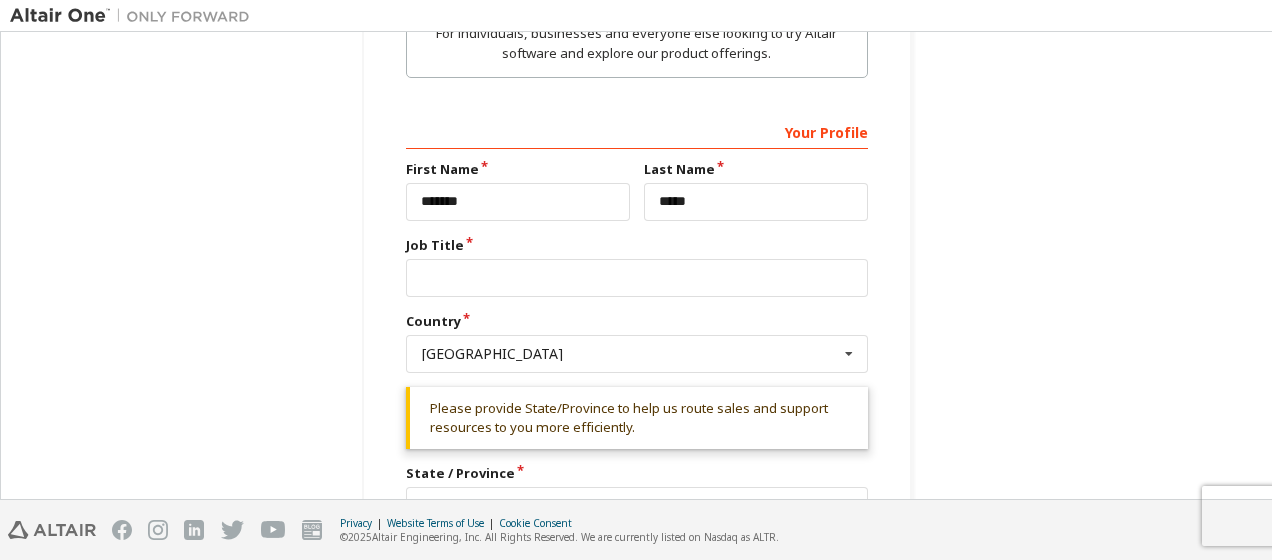 click on "**********" at bounding box center (637, -50) 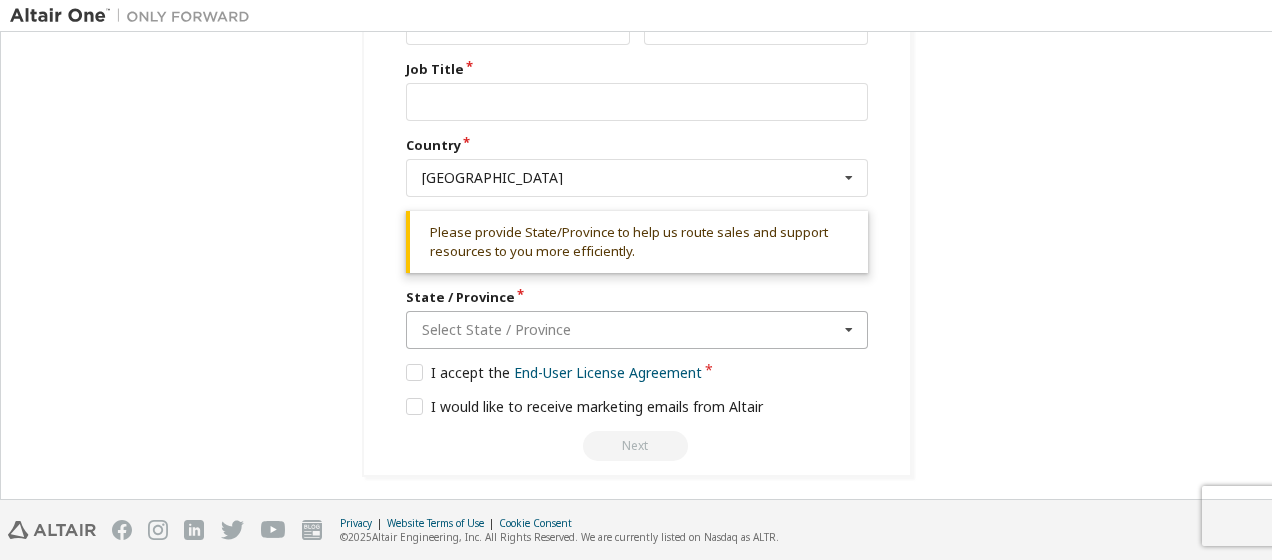 click at bounding box center [638, 330] 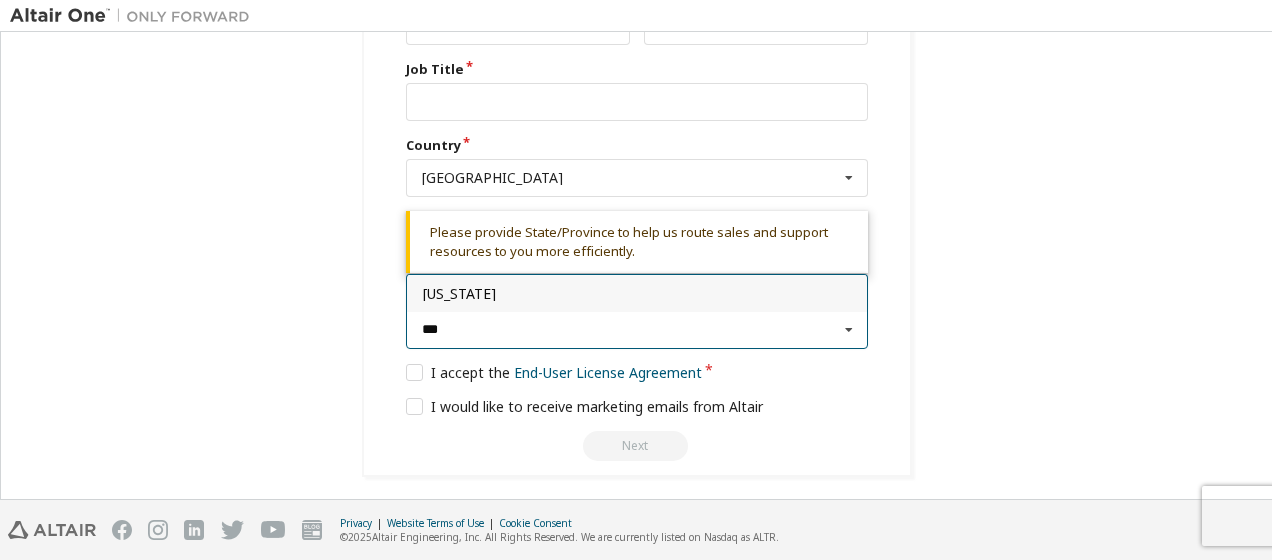 type on "***" 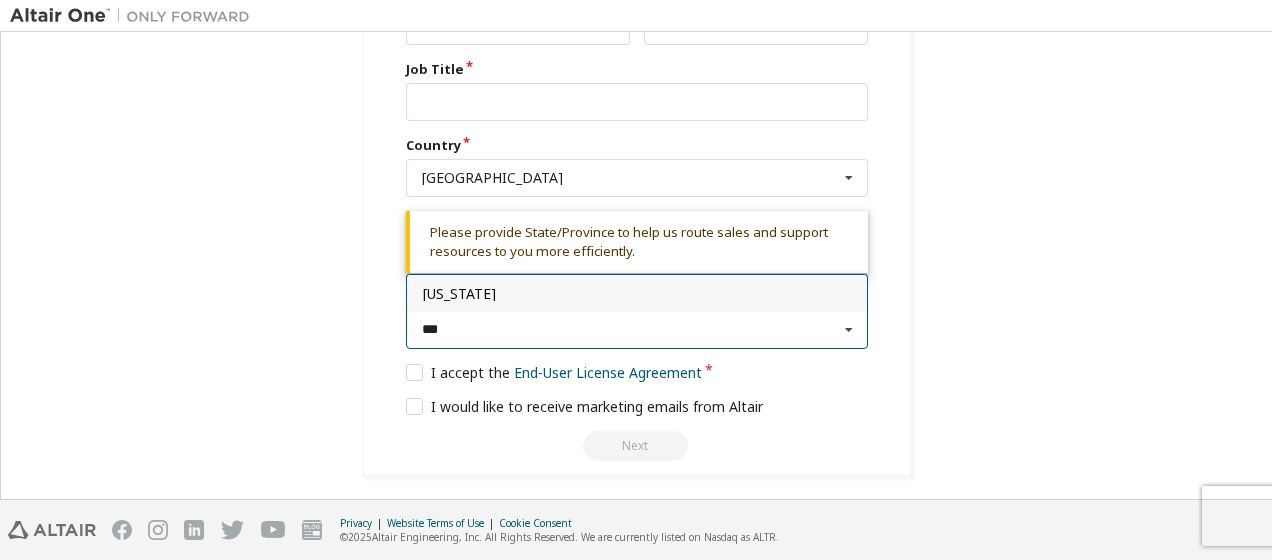 click on "[US_STATE]" at bounding box center [637, 294] 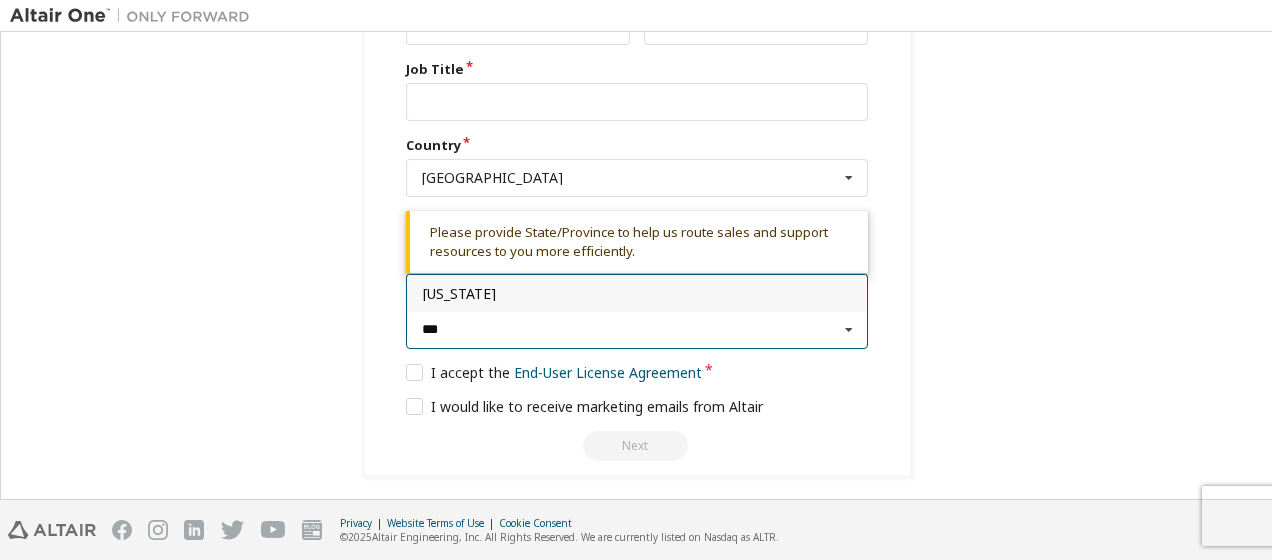 type on "**" 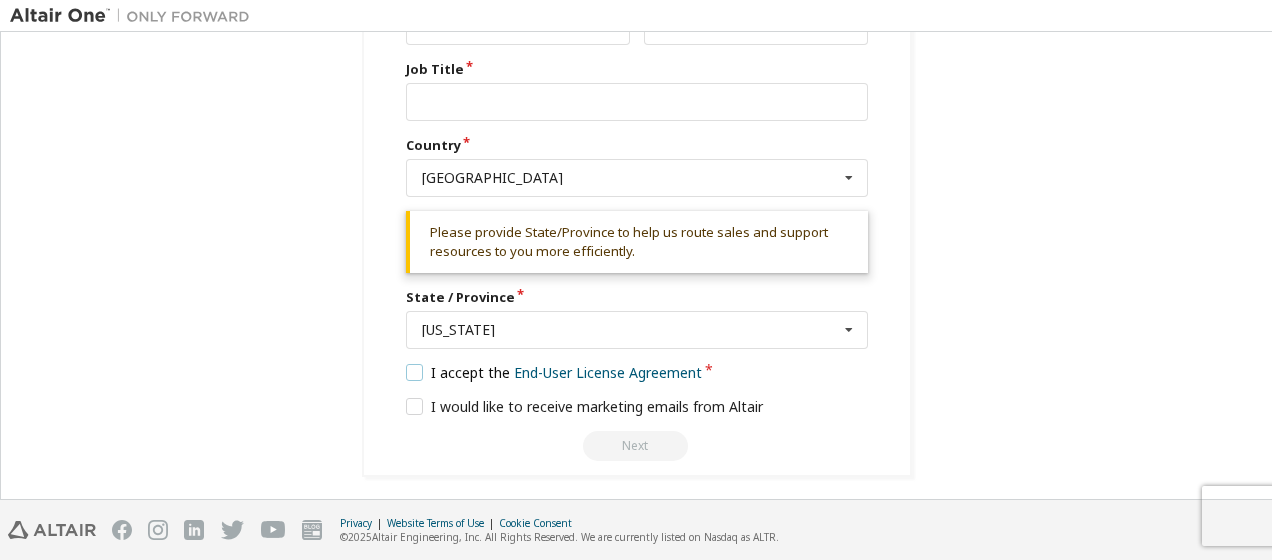 click on "I accept the    End-User License Agreement" at bounding box center [554, 372] 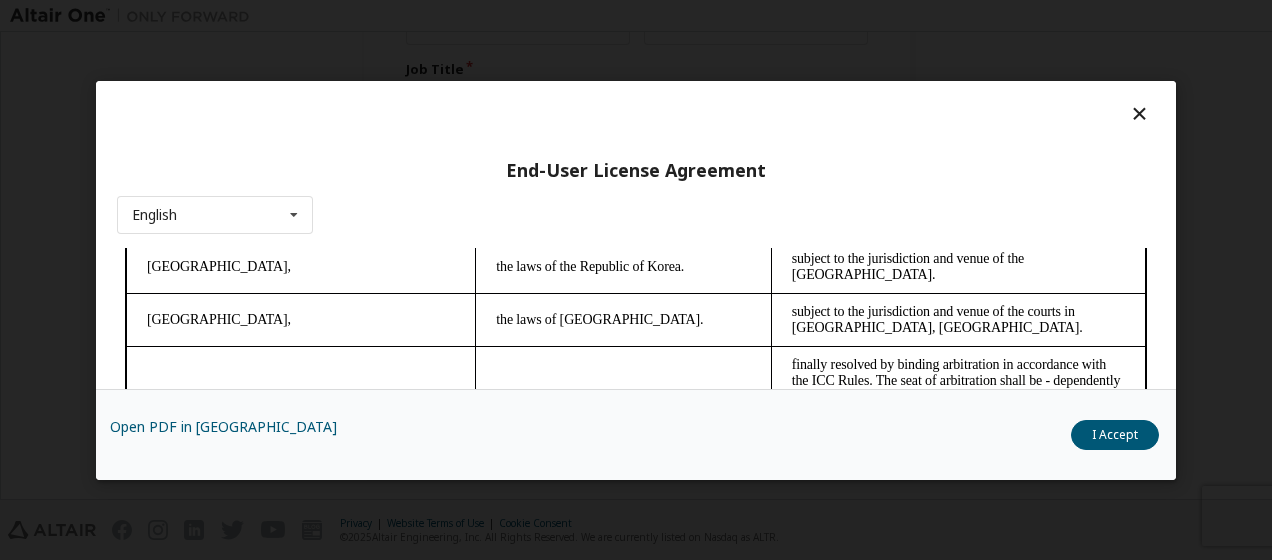 scroll, scrollTop: 5671, scrollLeft: 0, axis: vertical 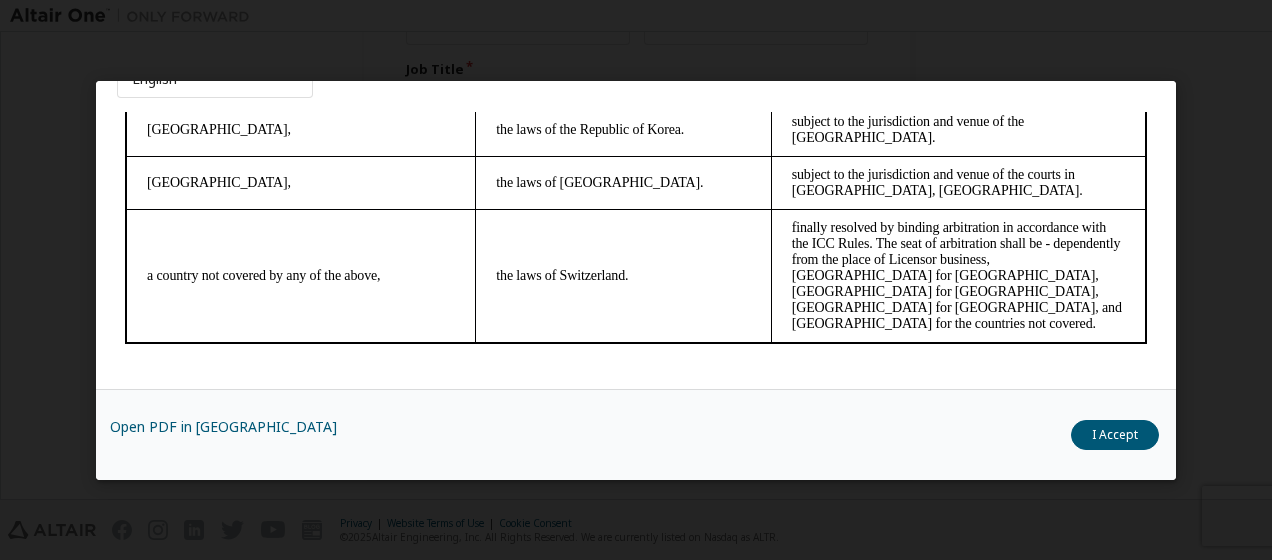 click on "Open PDF in New Tab I Accept" at bounding box center [636, 434] 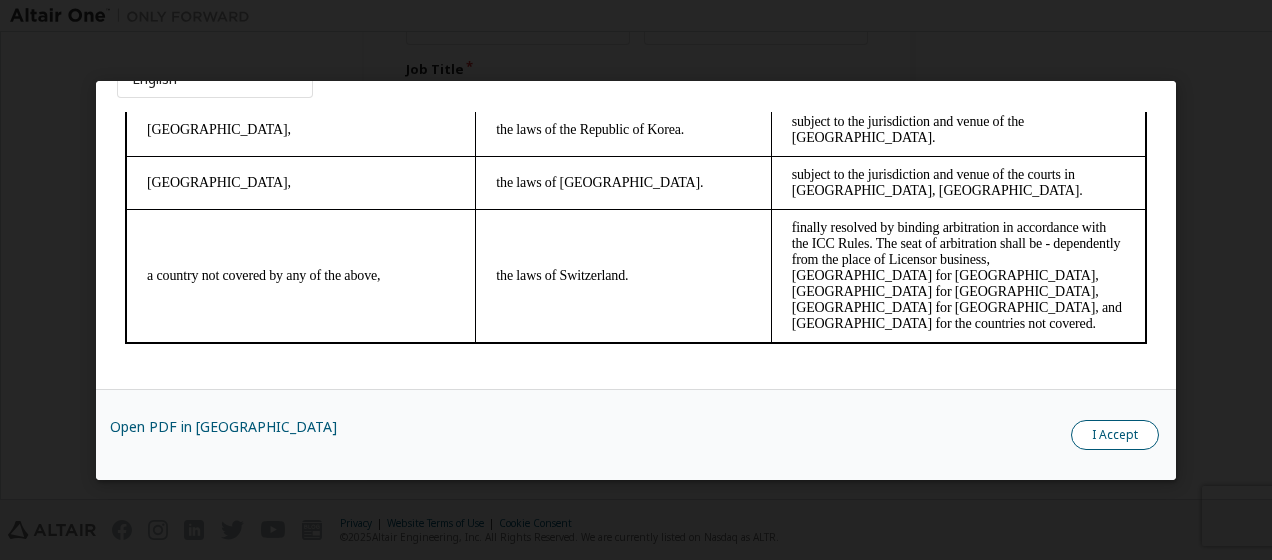 click on "I Accept" at bounding box center [1115, 435] 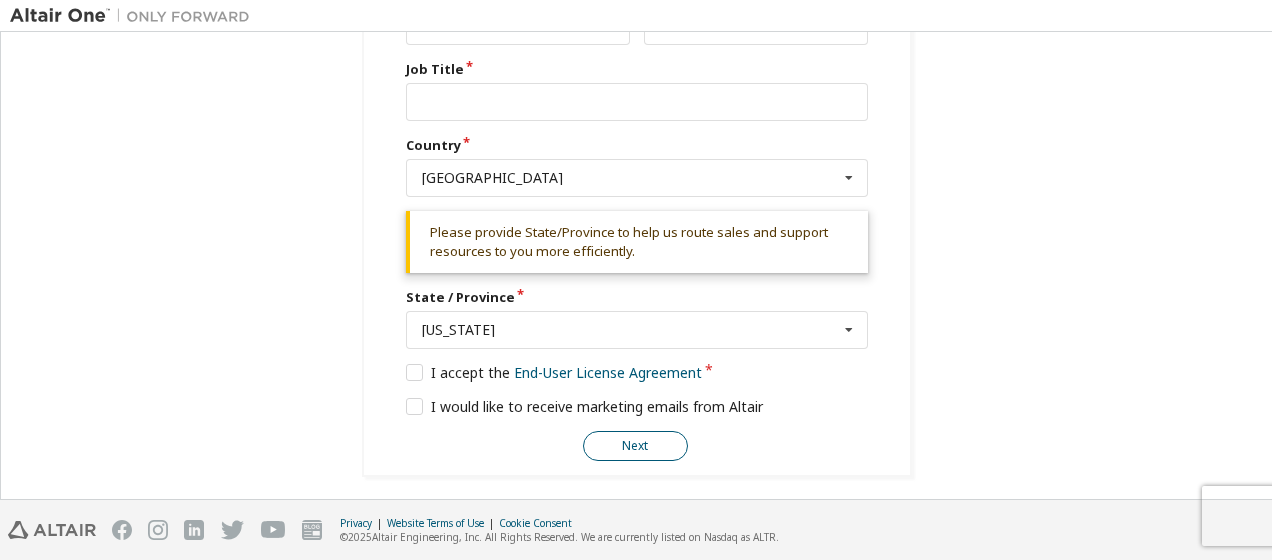 click on "Next" at bounding box center (635, 446) 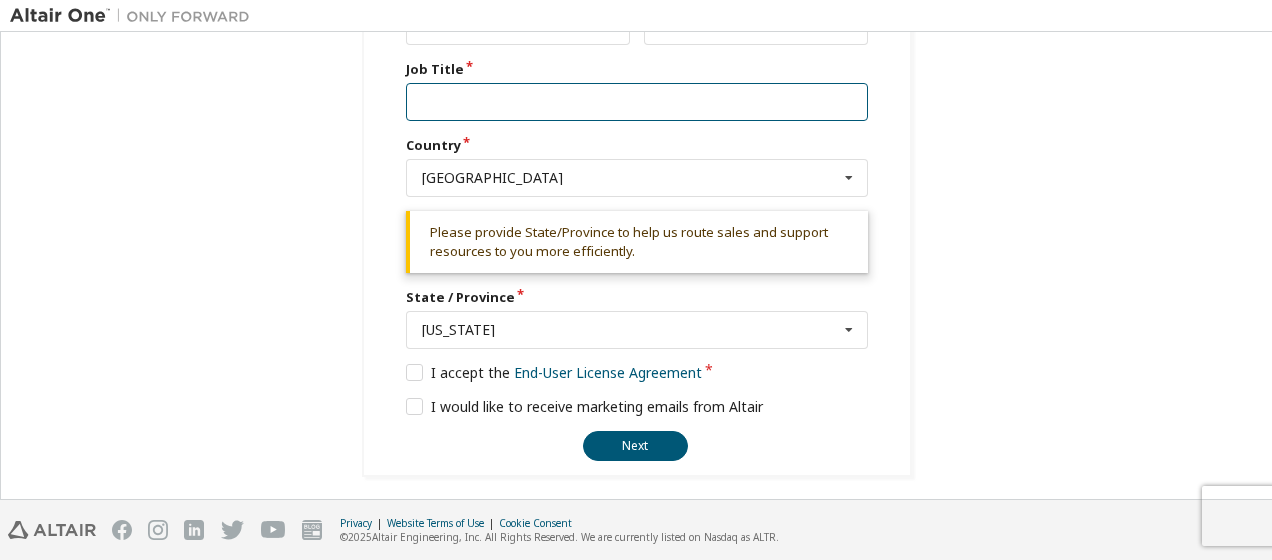click at bounding box center [637, 102] 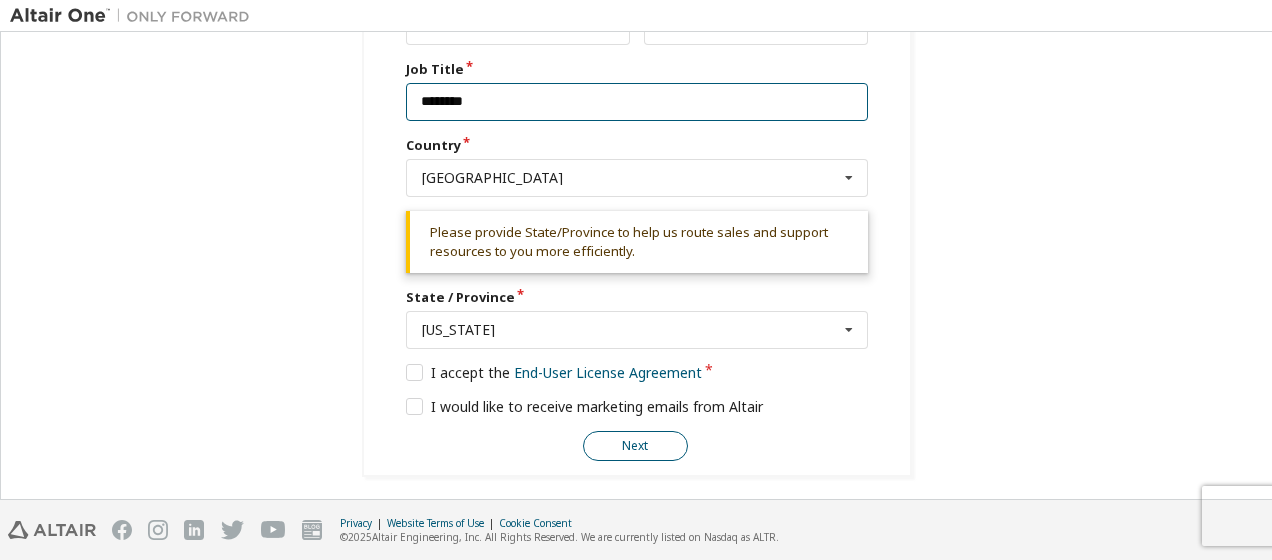 type on "********" 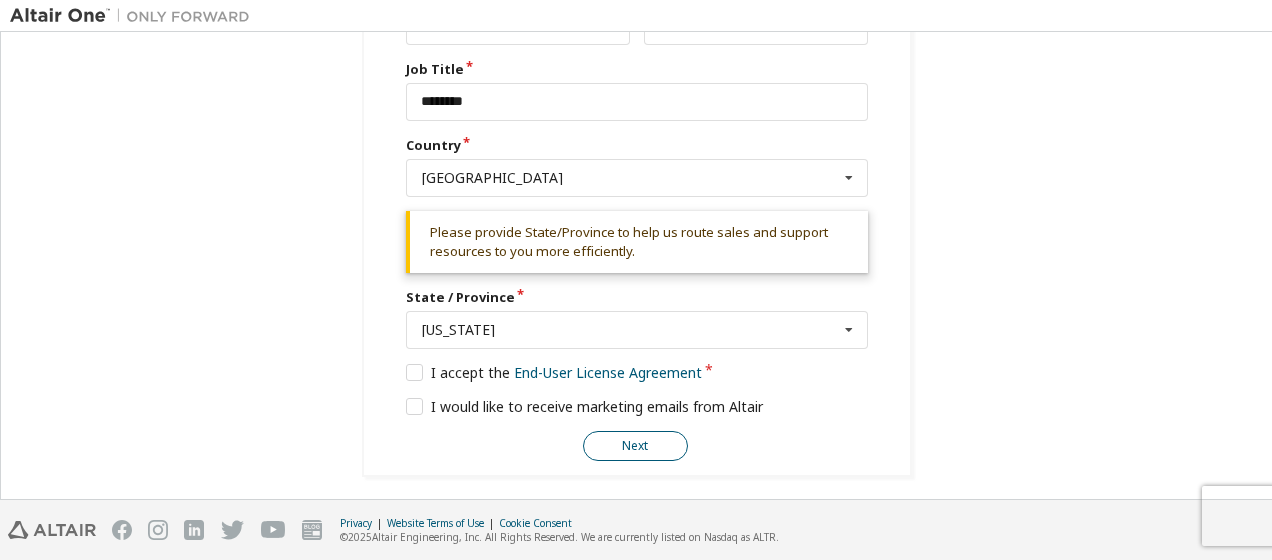 click on "Next" at bounding box center (635, 446) 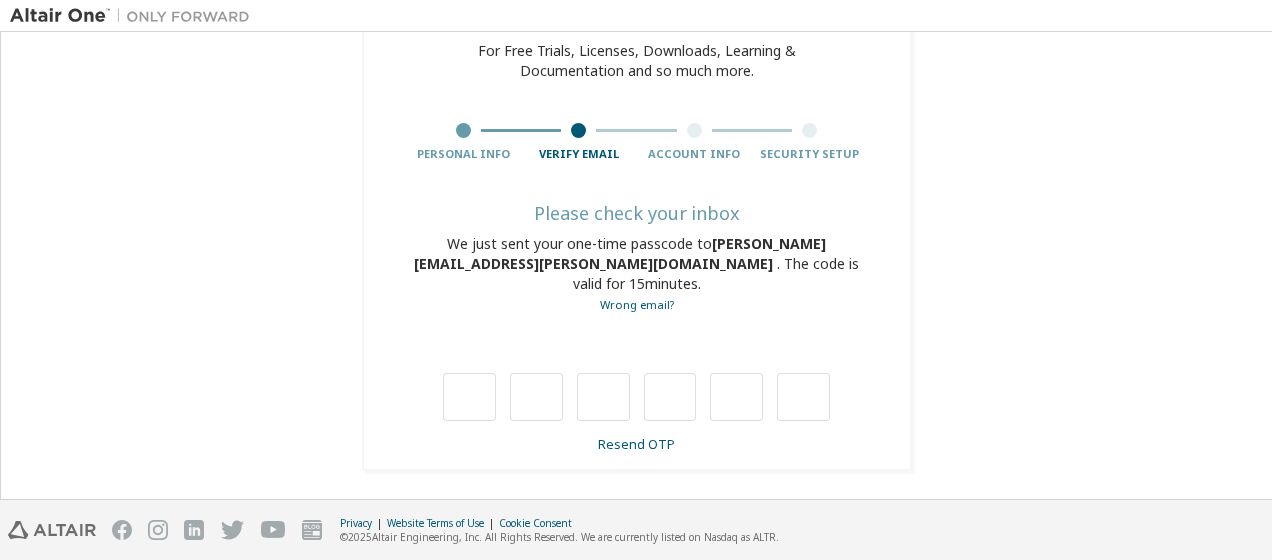 scroll, scrollTop: 84, scrollLeft: 0, axis: vertical 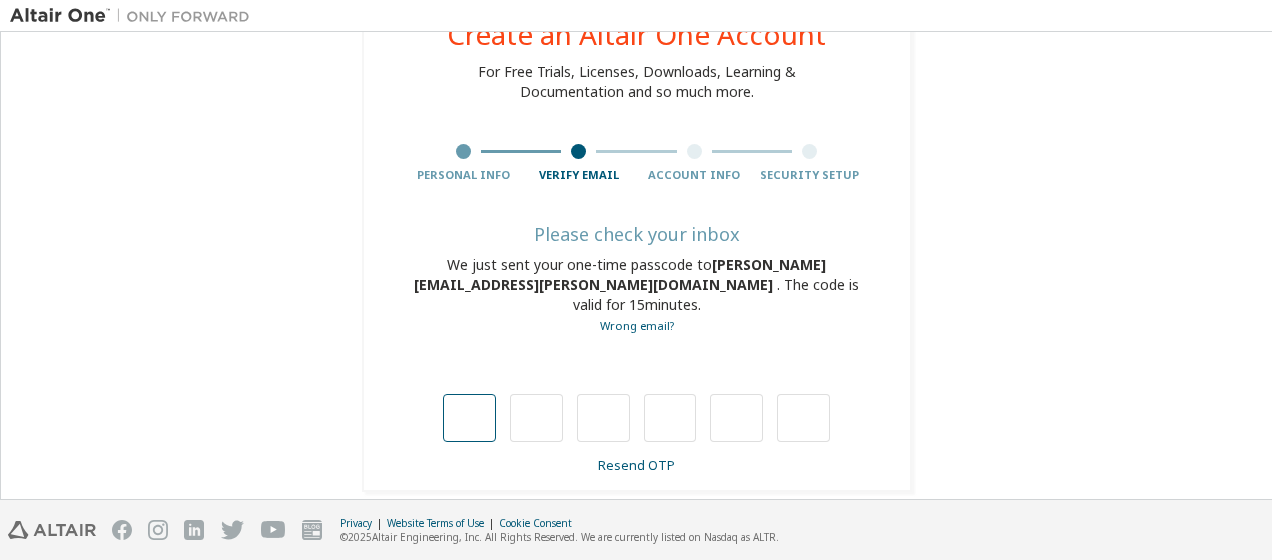 type on "*" 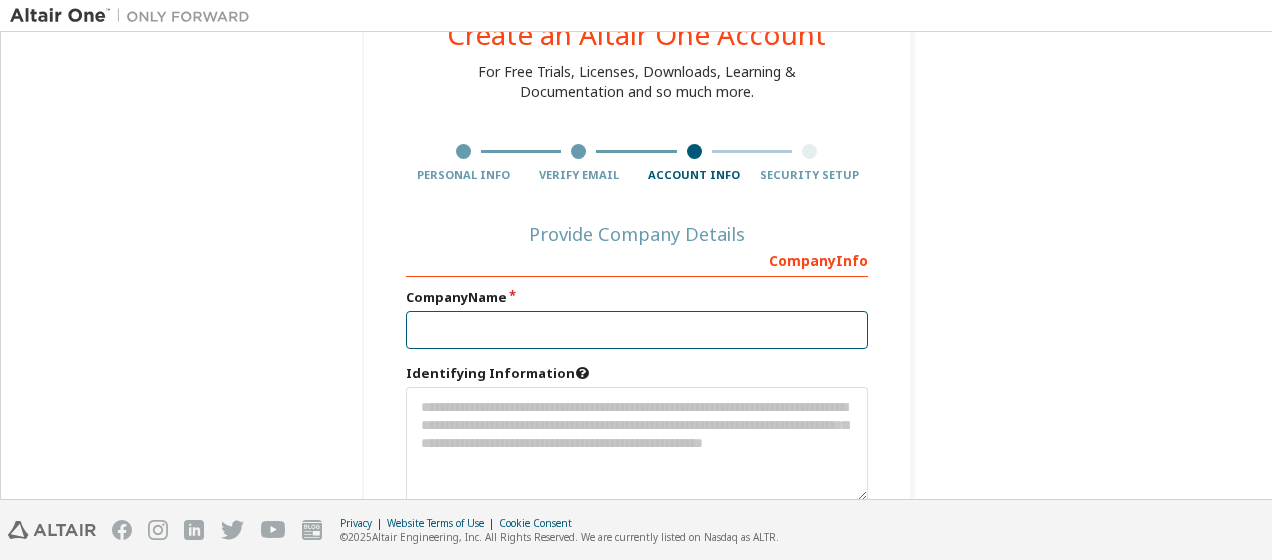 click at bounding box center [637, 330] 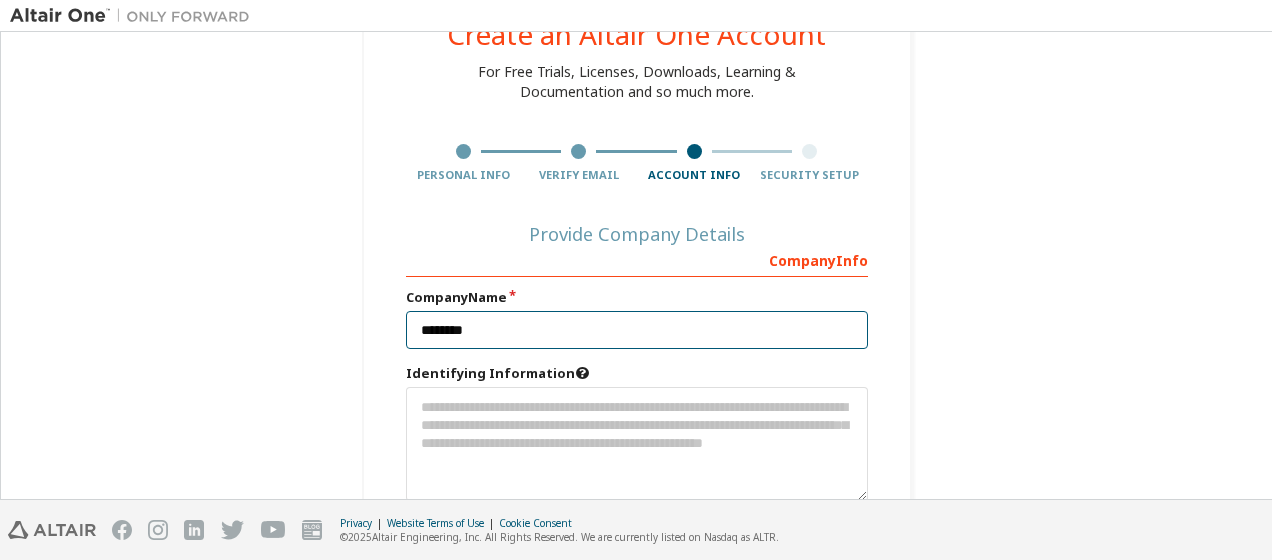 type on "********" 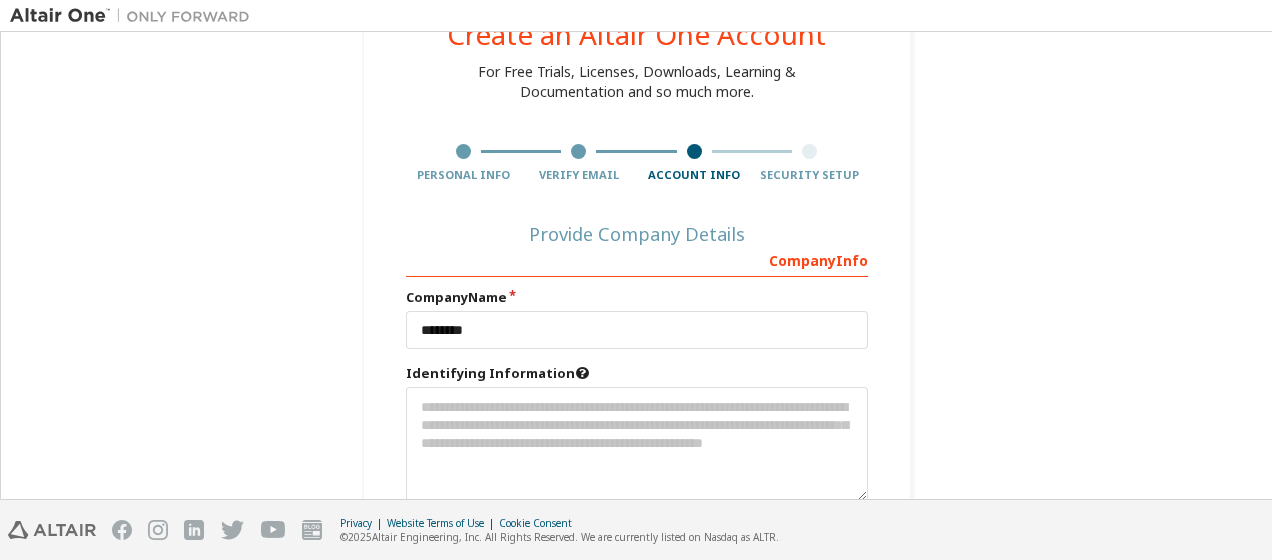 click on "Create an Altair One Account For Free Trials, Licenses, Downloads, Learning &  Documentation and so much more. Personal Info Verify Email Account Info Security Setup Provide Company Details Company  Info Company  Name ******** Identifying Information  Company  Address Country Select Country [GEOGRAPHIC_DATA] [GEOGRAPHIC_DATA] [GEOGRAPHIC_DATA] [GEOGRAPHIC_DATA] [US_STATE] [GEOGRAPHIC_DATA] [GEOGRAPHIC_DATA] [GEOGRAPHIC_DATA] [GEOGRAPHIC_DATA] [GEOGRAPHIC_DATA] [GEOGRAPHIC_DATA] [GEOGRAPHIC_DATA] [GEOGRAPHIC_DATA] [GEOGRAPHIC_DATA] [GEOGRAPHIC_DATA] [GEOGRAPHIC_DATA] [GEOGRAPHIC_DATA] [GEOGRAPHIC_DATA] [GEOGRAPHIC_DATA] [GEOGRAPHIC_DATA] [GEOGRAPHIC_DATA] [GEOGRAPHIC_DATA] [GEOGRAPHIC_DATA] [GEOGRAPHIC_DATA] [GEOGRAPHIC_DATA] [GEOGRAPHIC_DATA] (Plurinational State of) [GEOGRAPHIC_DATA], [GEOGRAPHIC_DATA] [GEOGRAPHIC_DATA] [GEOGRAPHIC_DATA] [GEOGRAPHIC_DATA] [GEOGRAPHIC_DATA] [GEOGRAPHIC_DATA] [GEOGRAPHIC_DATA] [GEOGRAPHIC_DATA] [GEOGRAPHIC_DATA] [GEOGRAPHIC_DATA] [GEOGRAPHIC_DATA] [GEOGRAPHIC_DATA] [GEOGRAPHIC_DATA] [GEOGRAPHIC_DATA] [GEOGRAPHIC_DATA] [GEOGRAPHIC_DATA] [GEOGRAPHIC_DATA] [GEOGRAPHIC_DATA] [GEOGRAPHIC_DATA] [GEOGRAPHIC_DATA] [GEOGRAPHIC_DATA] [GEOGRAPHIC_DATA] [GEOGRAPHIC_DATA] [GEOGRAPHIC_DATA] [GEOGRAPHIC_DATA] [GEOGRAPHIC_DATA] ([GEOGRAPHIC_DATA]) [GEOGRAPHIC_DATA] [GEOGRAPHIC_DATA] [GEOGRAPHIC_DATA] [GEOGRAPHIC_DATA] [GEOGRAPHIC_DATA] [GEOGRAPHIC_DATA] [GEOGRAPHIC_DATA] [GEOGRAPHIC_DATA] [GEOGRAPHIC_DATA] [GEOGRAPHIC_DATA]" at bounding box center [636, 491] 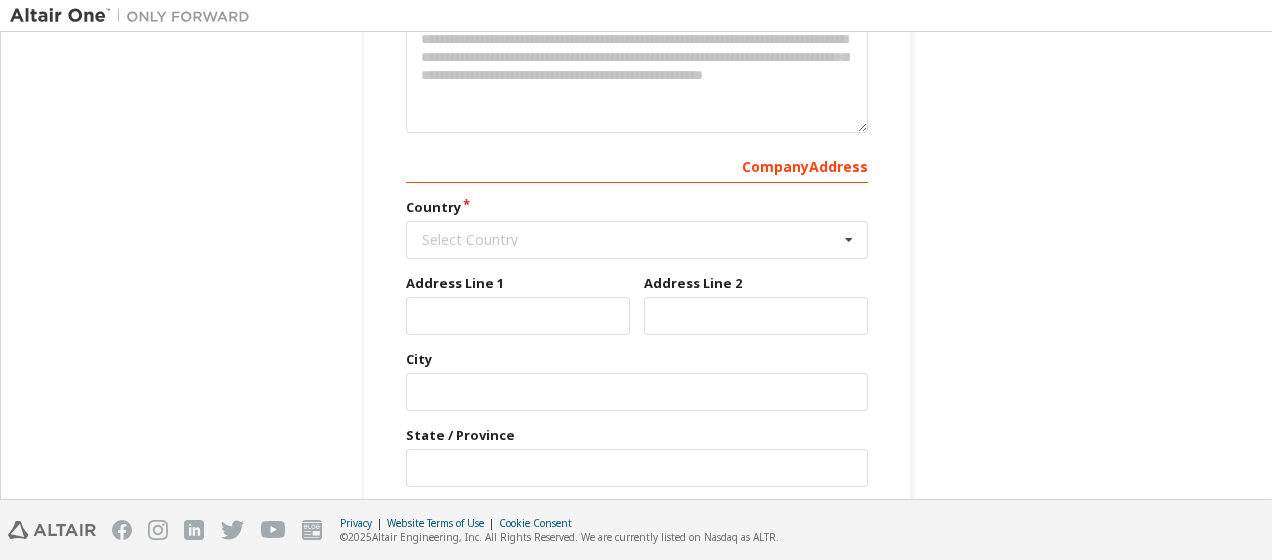 scroll, scrollTop: 484, scrollLeft: 0, axis: vertical 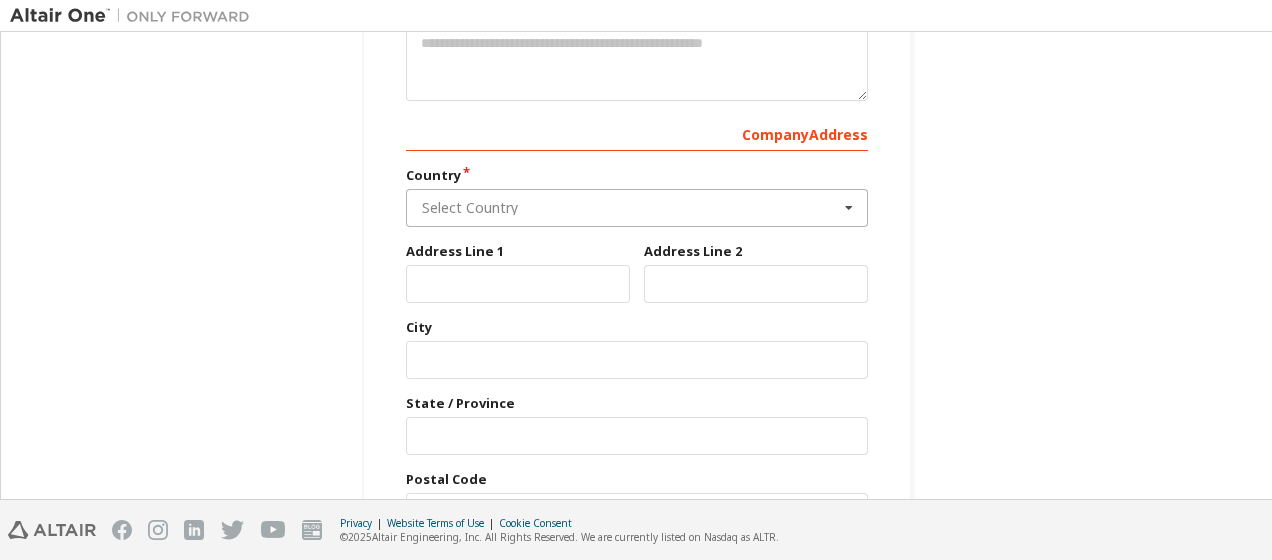 click at bounding box center [638, 208] 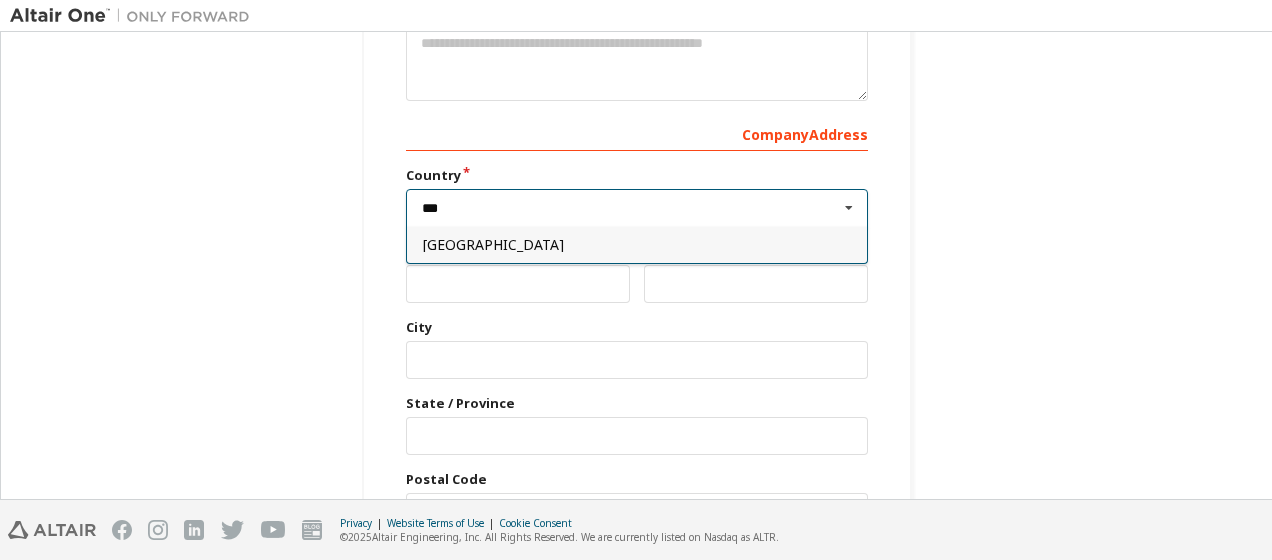 type on "***" 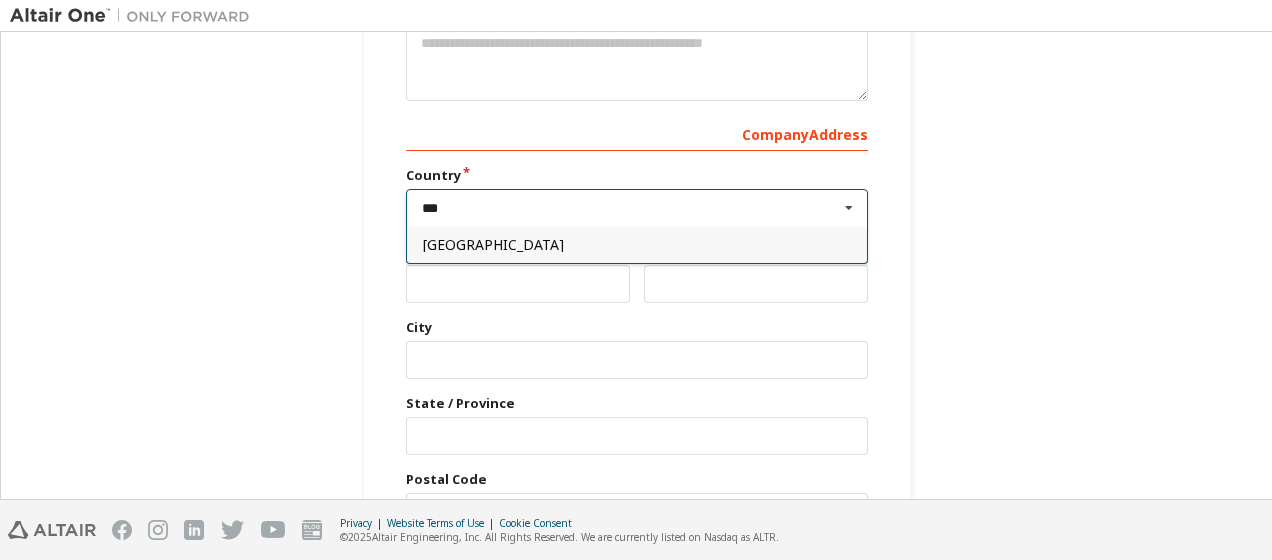 click on "[GEOGRAPHIC_DATA]" at bounding box center [637, 244] 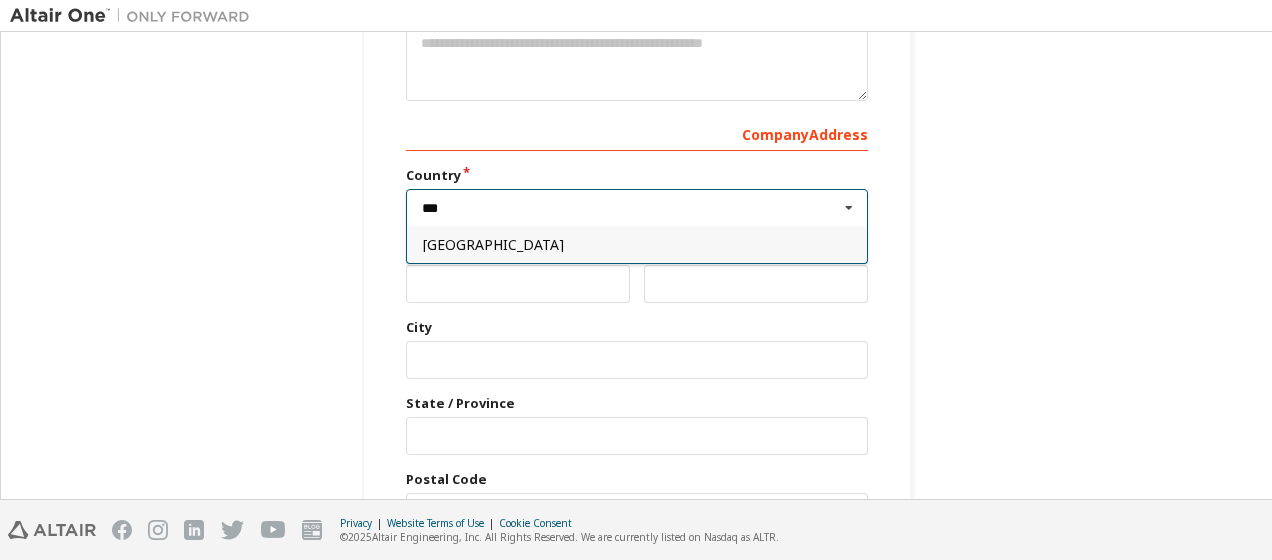 type on "***" 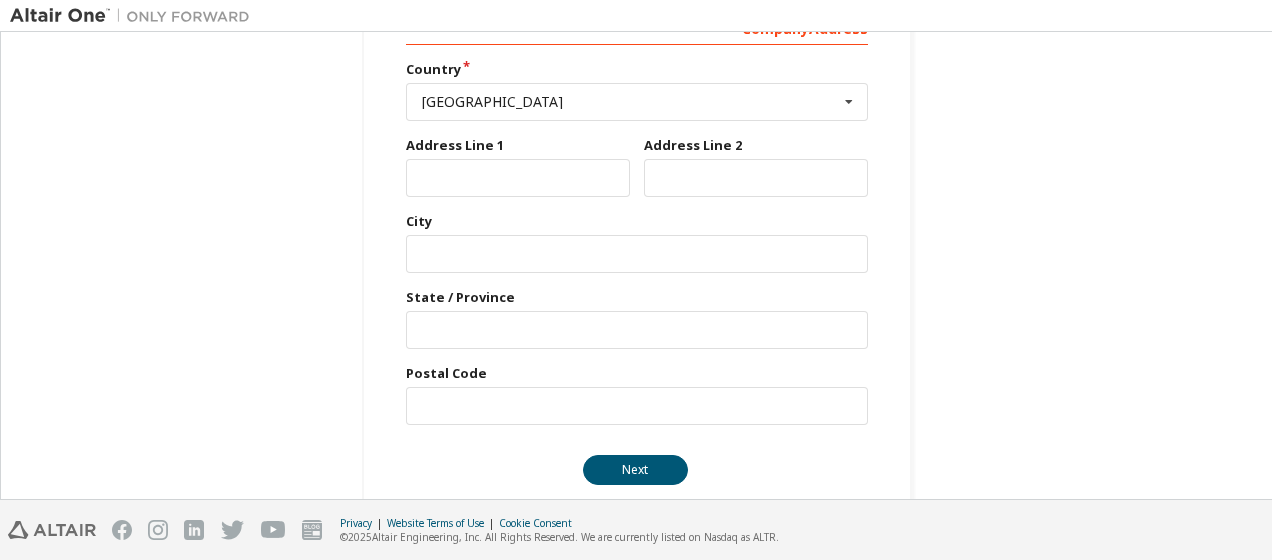 scroll, scrollTop: 614, scrollLeft: 0, axis: vertical 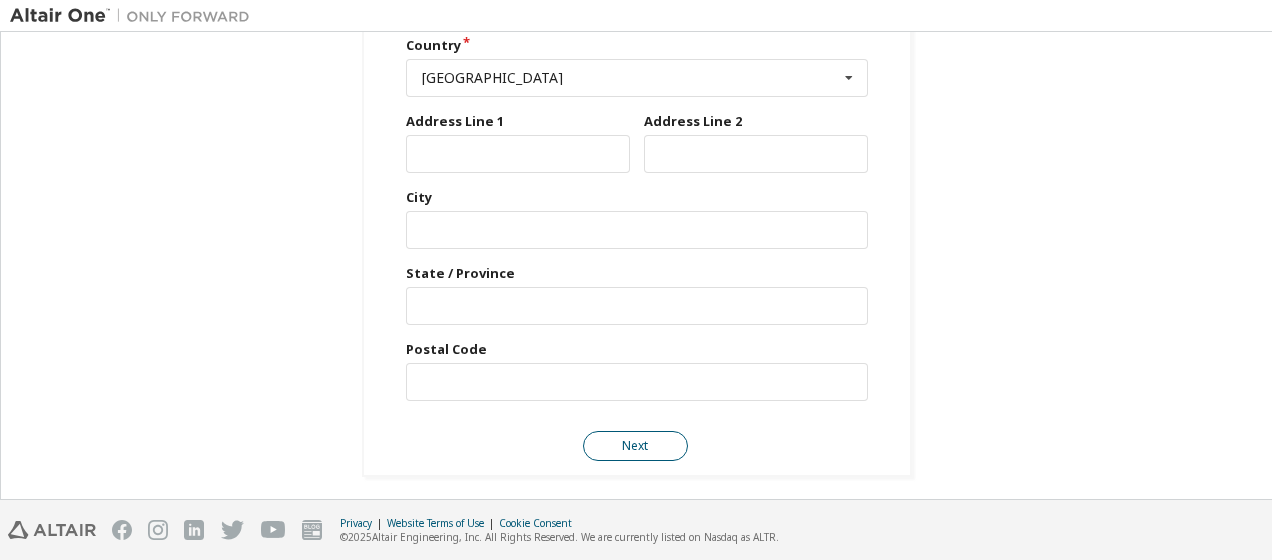 click on "Next" at bounding box center (635, 446) 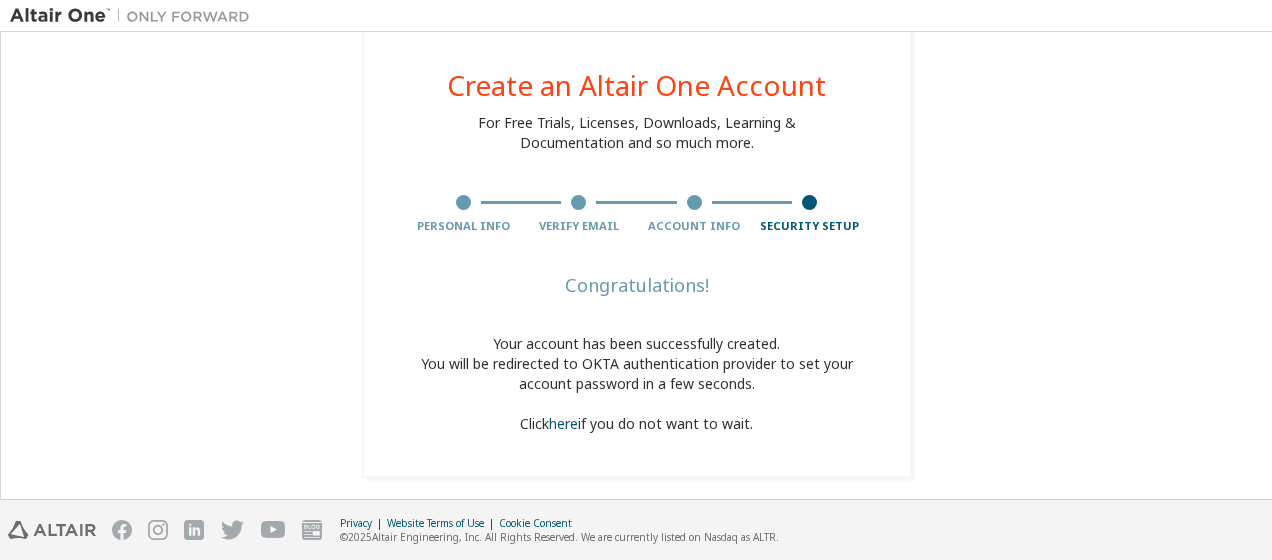 scroll, scrollTop: 40, scrollLeft: 0, axis: vertical 